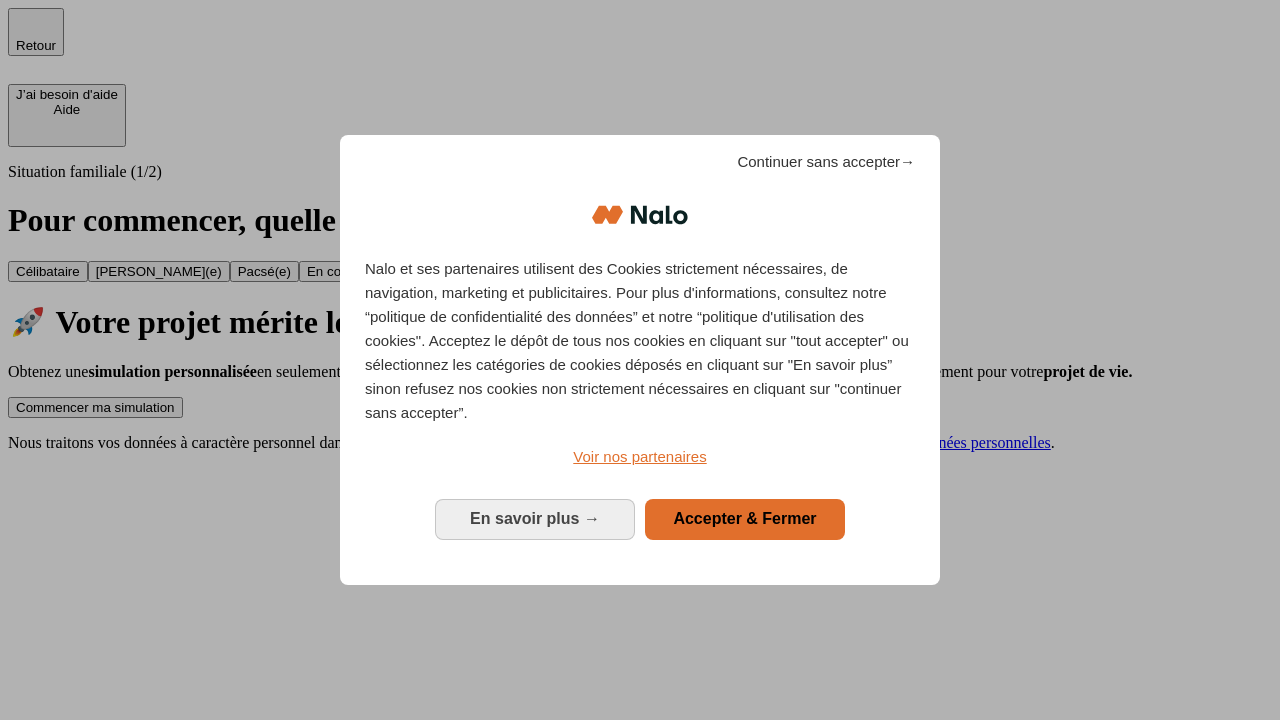 scroll, scrollTop: 0, scrollLeft: 0, axis: both 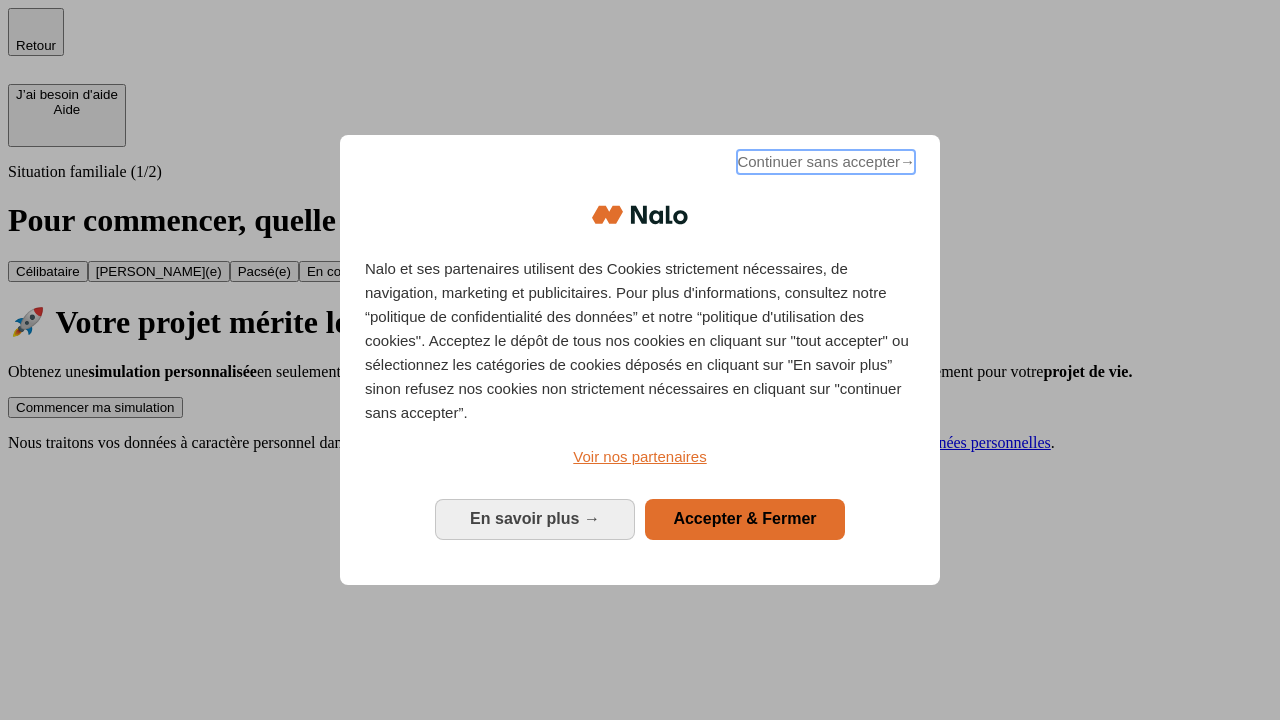 click on "Continuer sans accepter  →" at bounding box center (826, 162) 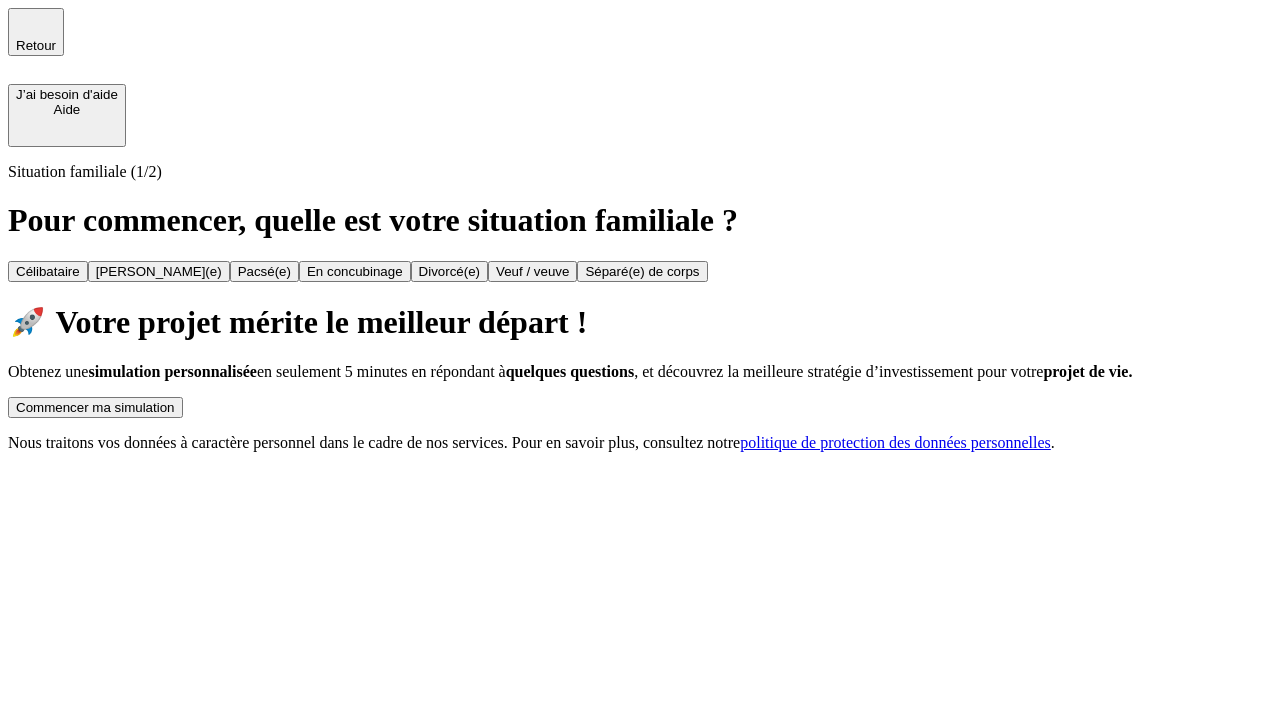 click on "Commencer ma simulation" at bounding box center [95, 407] 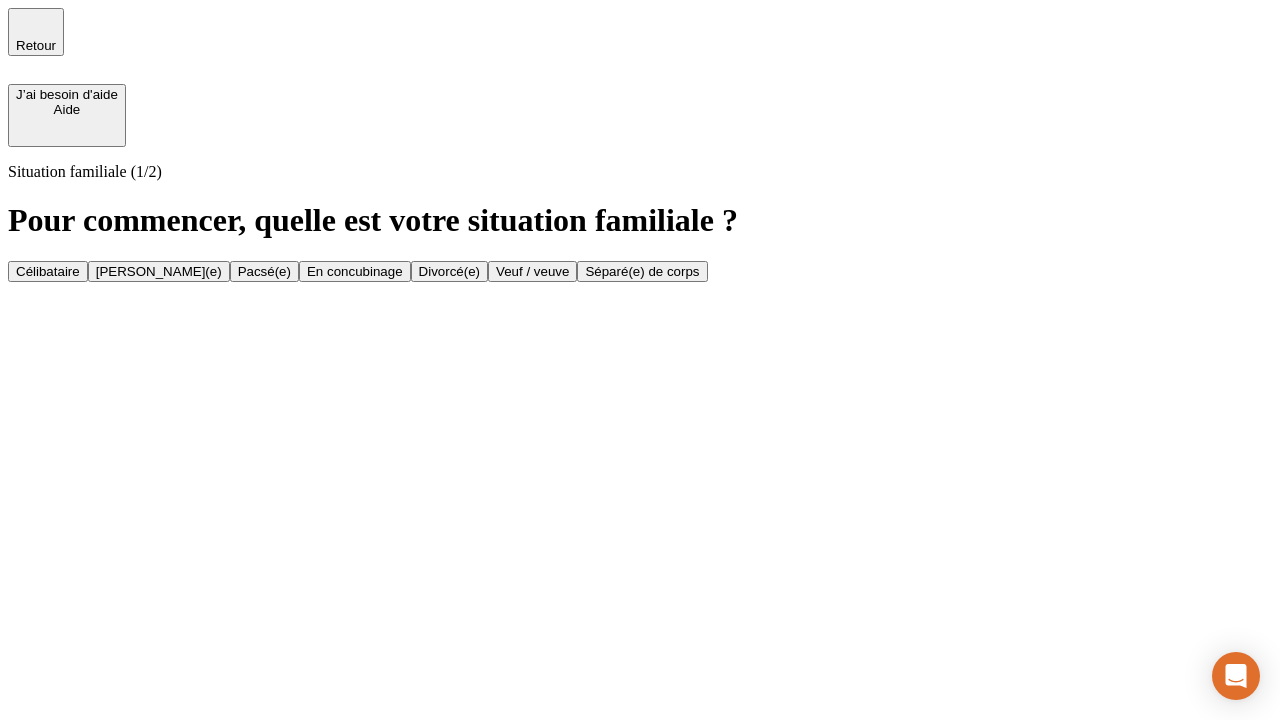 click on "Célibataire" at bounding box center [48, 271] 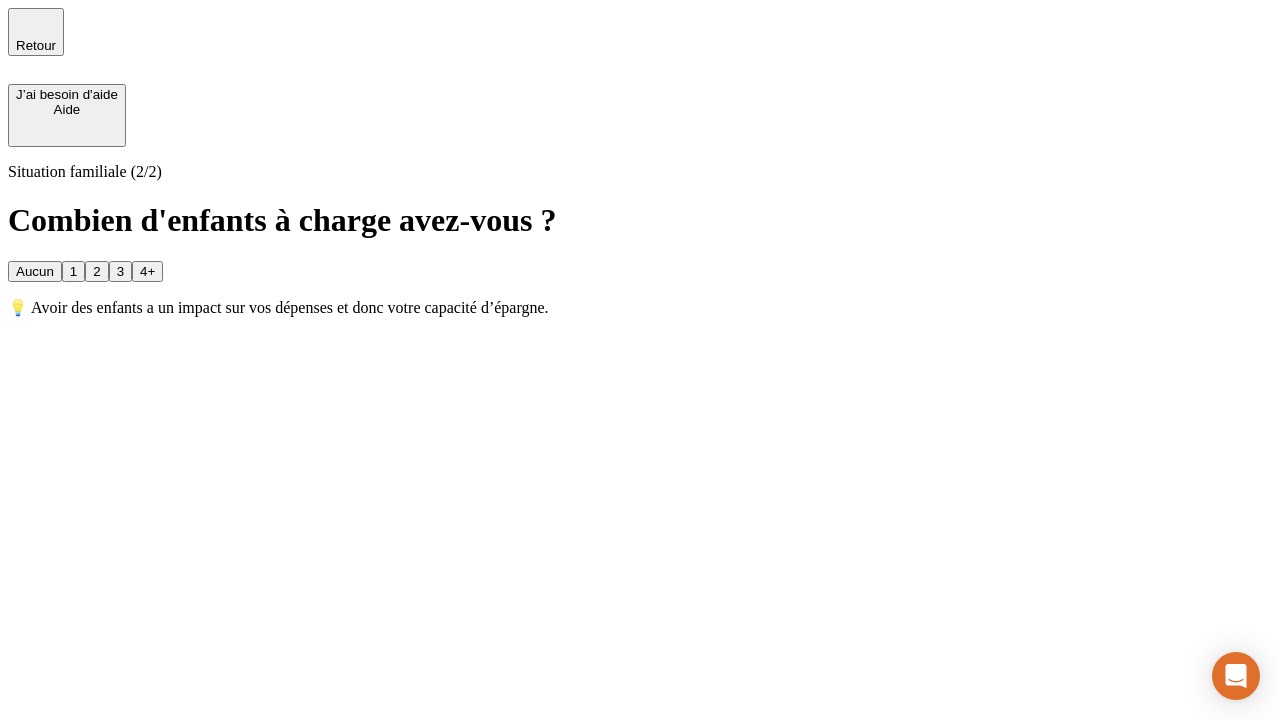 click on "Aucun" at bounding box center [35, 271] 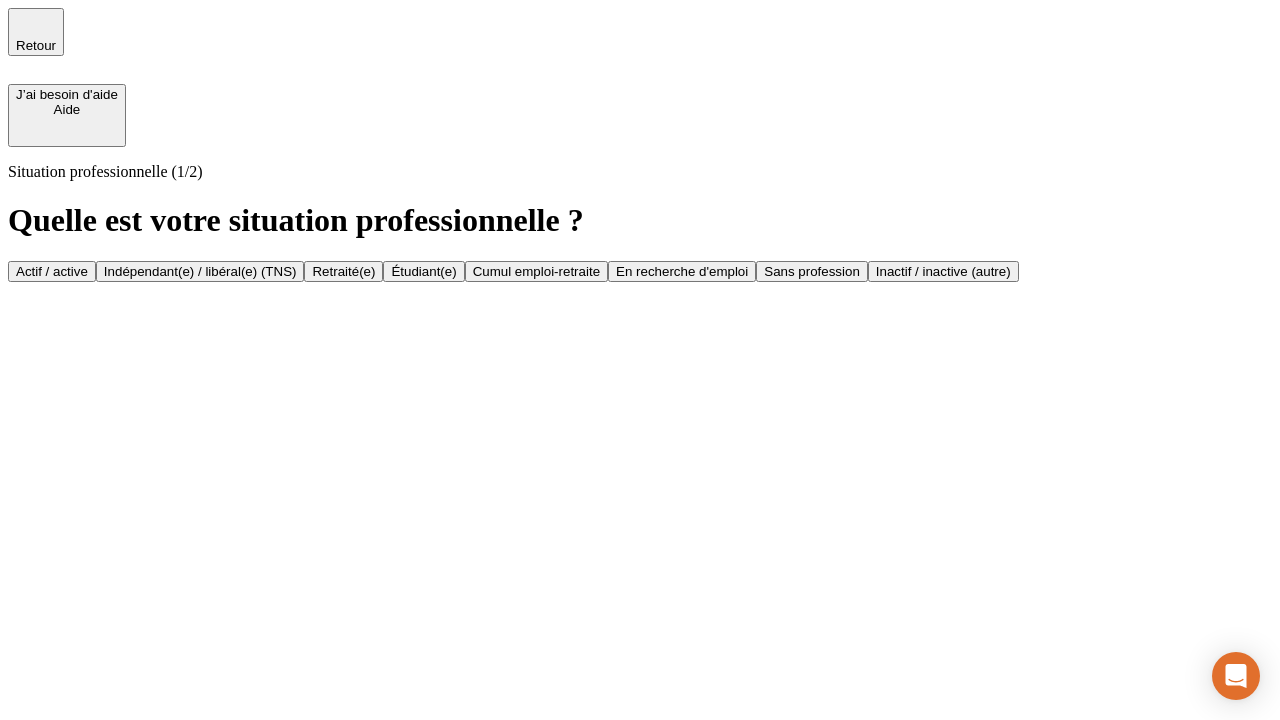 click on "Actif / active" at bounding box center [52, 271] 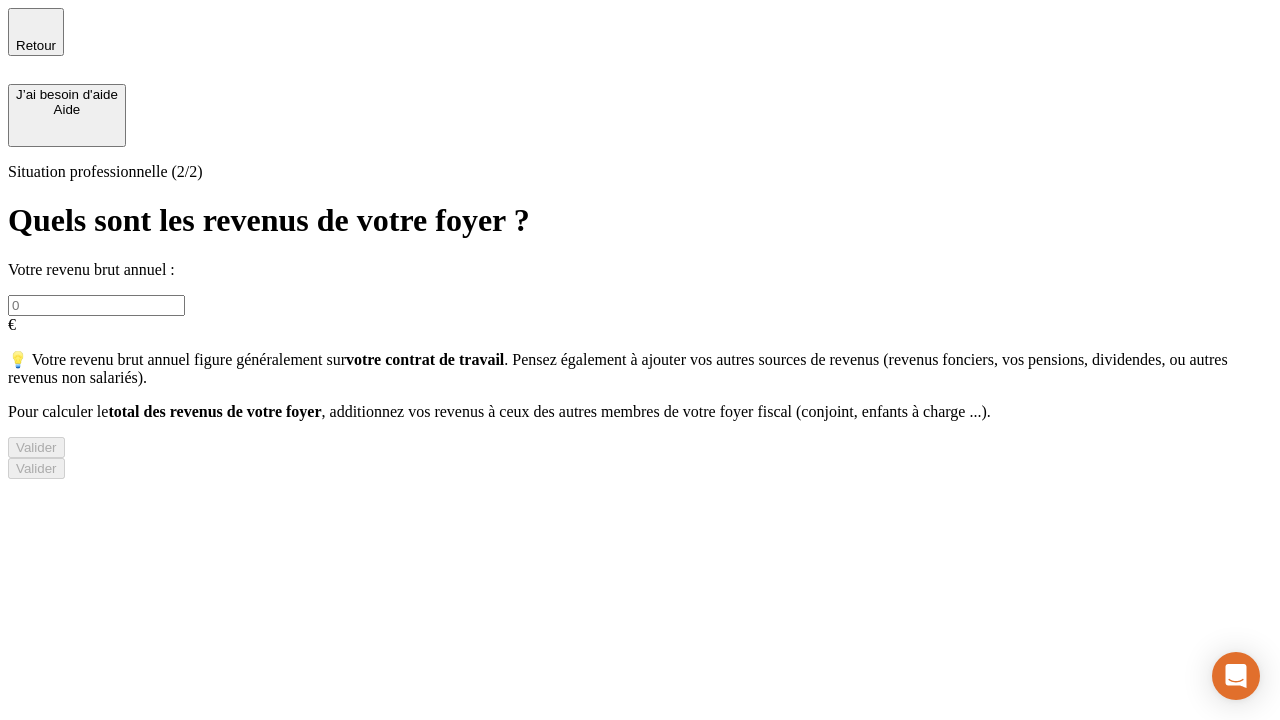 click at bounding box center (96, 305) 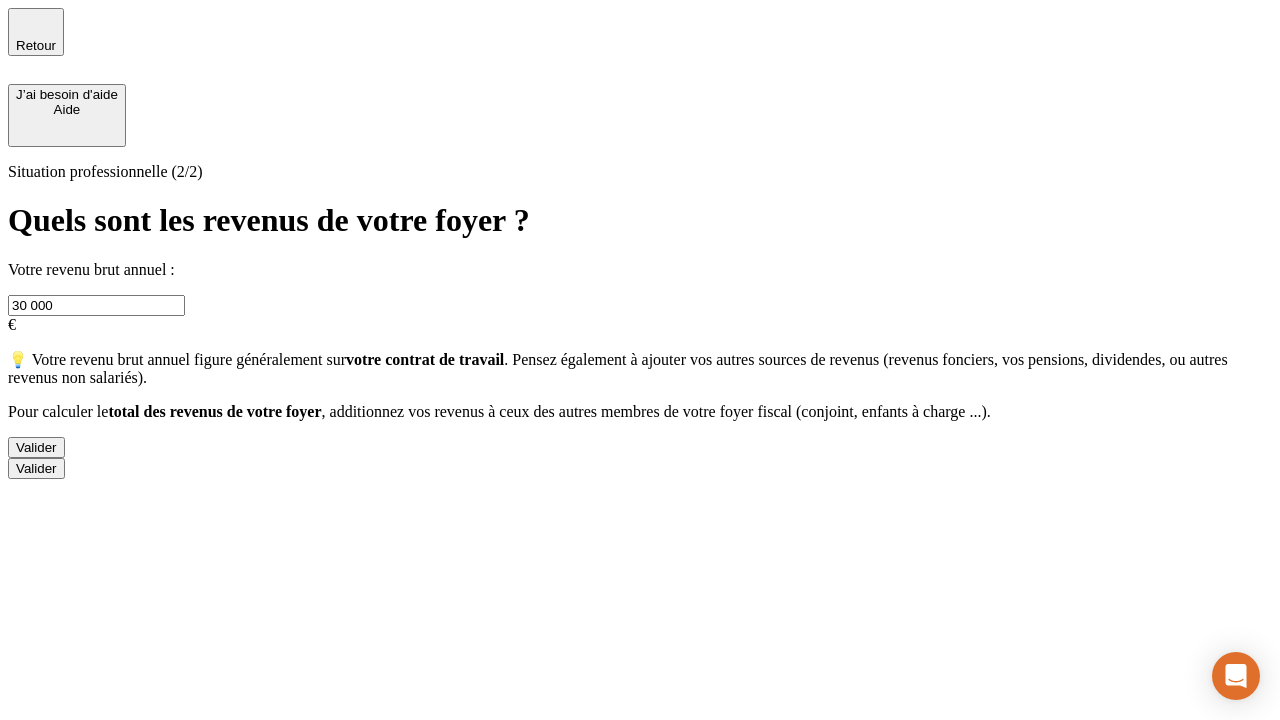 type on "30 000" 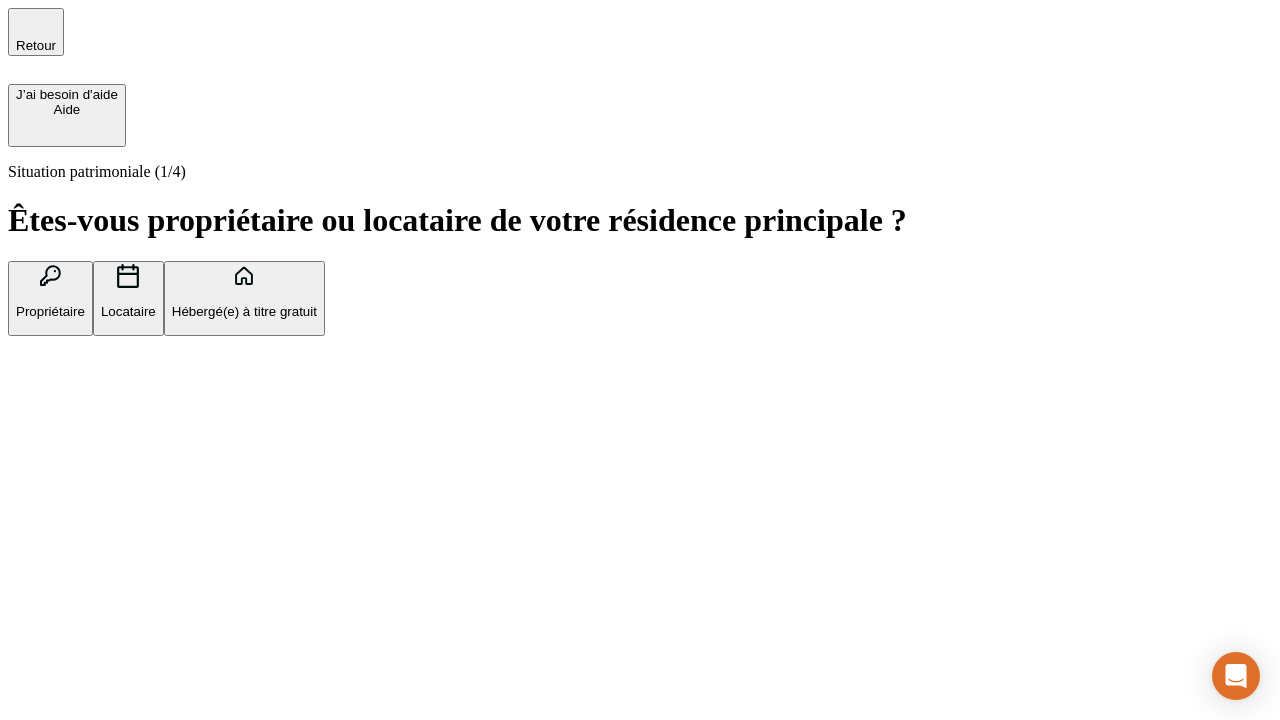 click on "Hébergé(e) à titre gratuit" at bounding box center (244, 311) 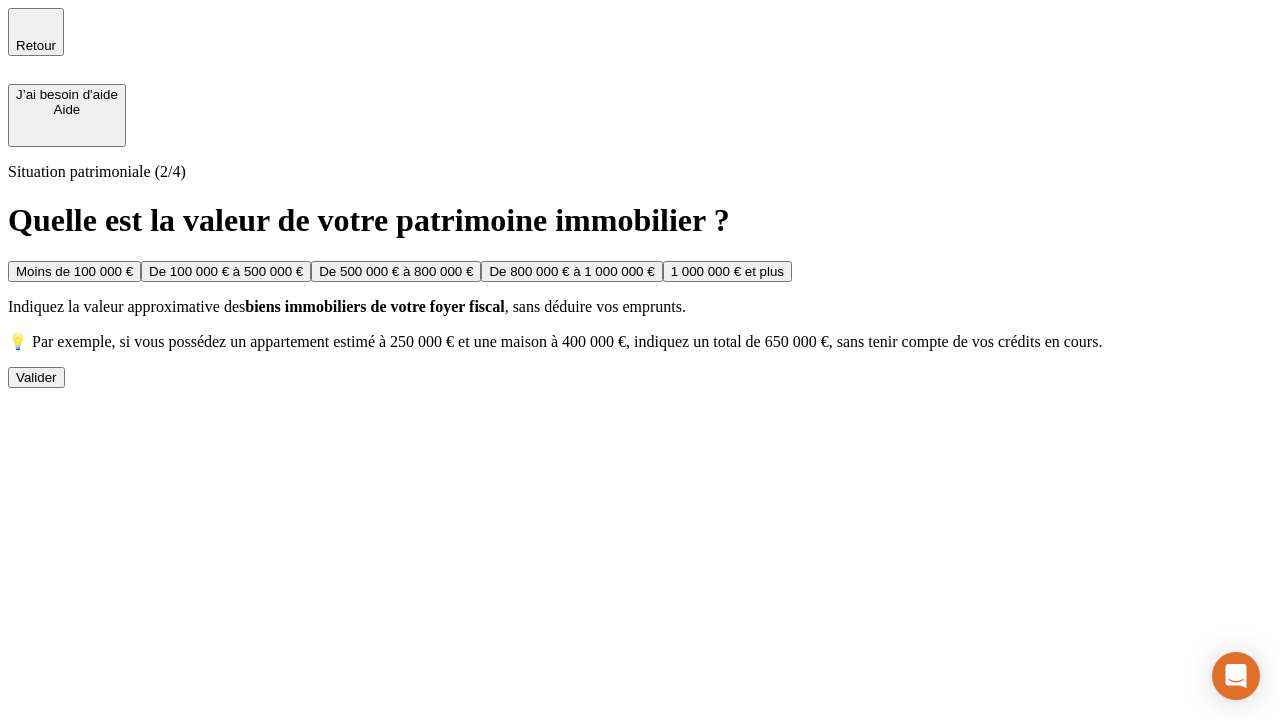 click on "Moins de 100 000 €" at bounding box center (74, 271) 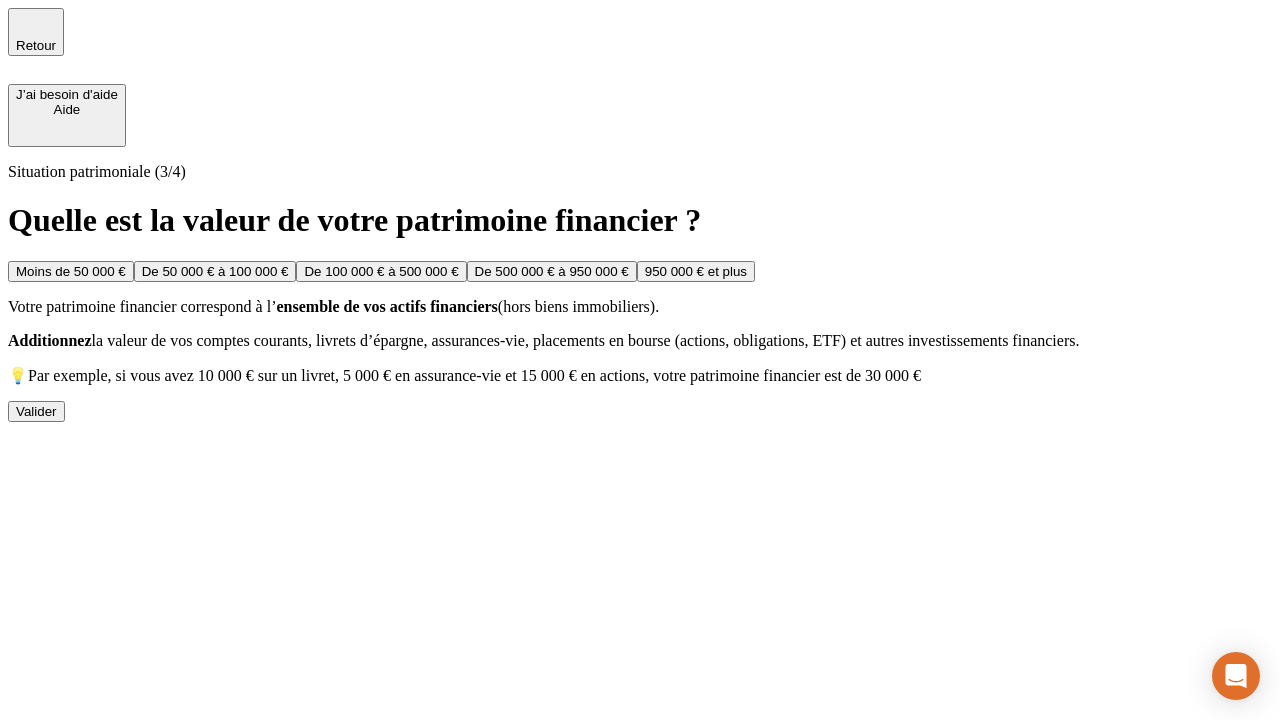 click on "Moins de 50 000 €" at bounding box center [71, 271] 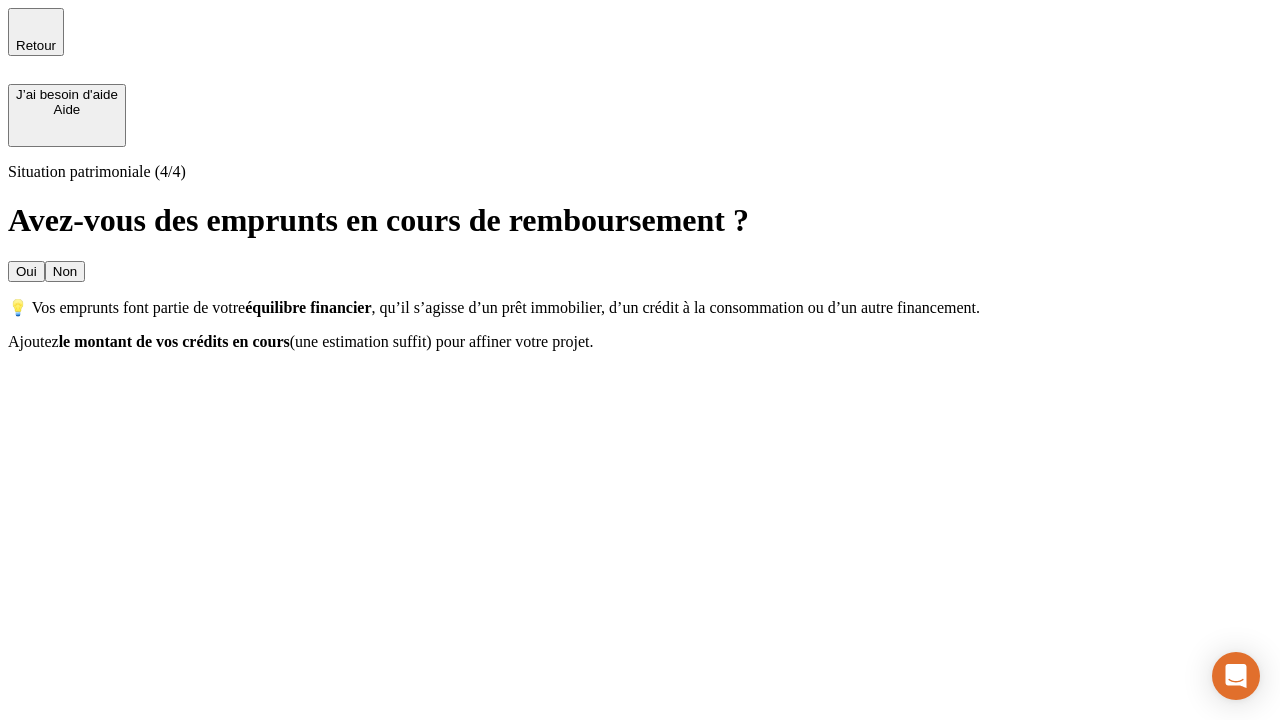 click on "Non" at bounding box center (65, 271) 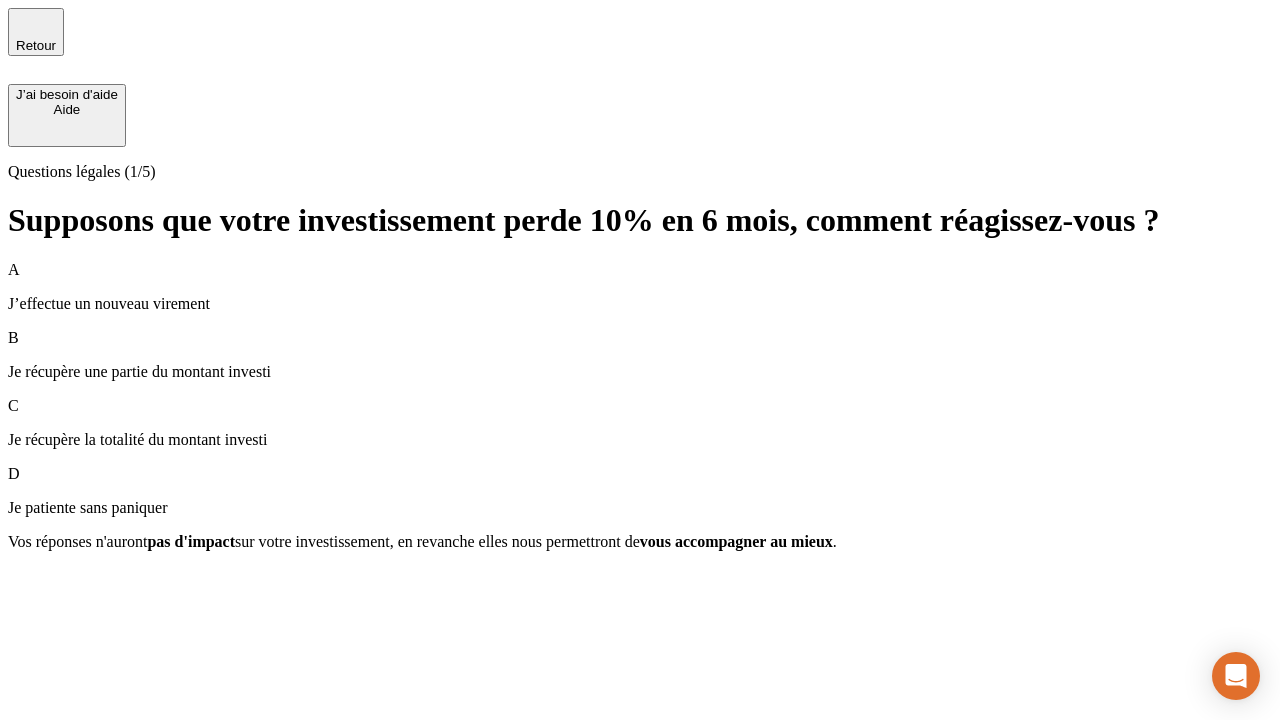 click on "A J’effectue un nouveau virement" at bounding box center [640, 287] 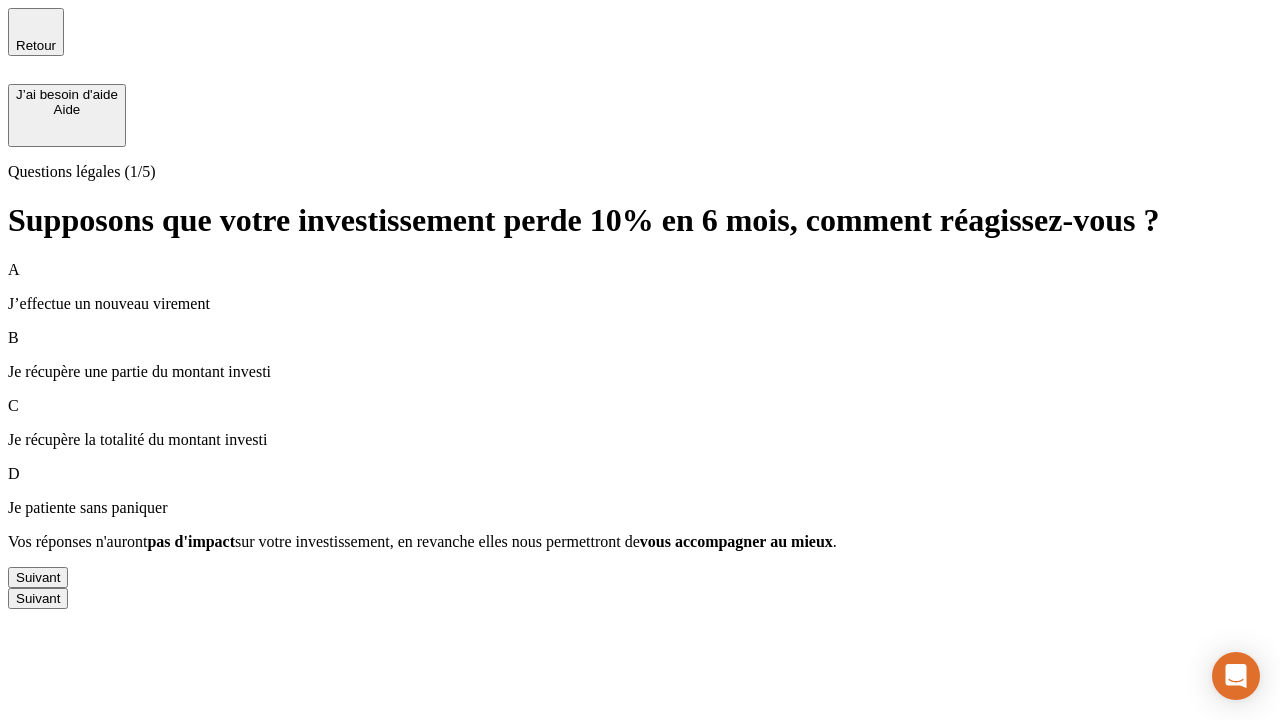 click on "Suivant" at bounding box center [38, 577] 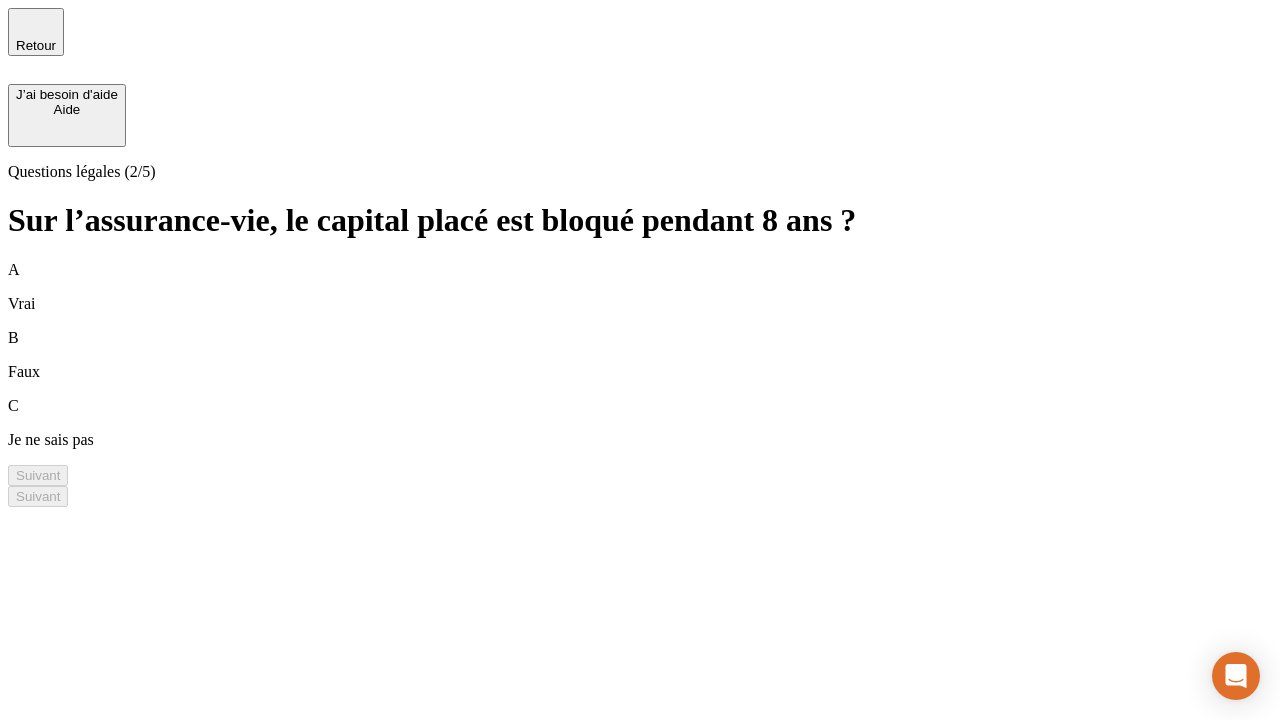 click on "B Faux" at bounding box center [640, 355] 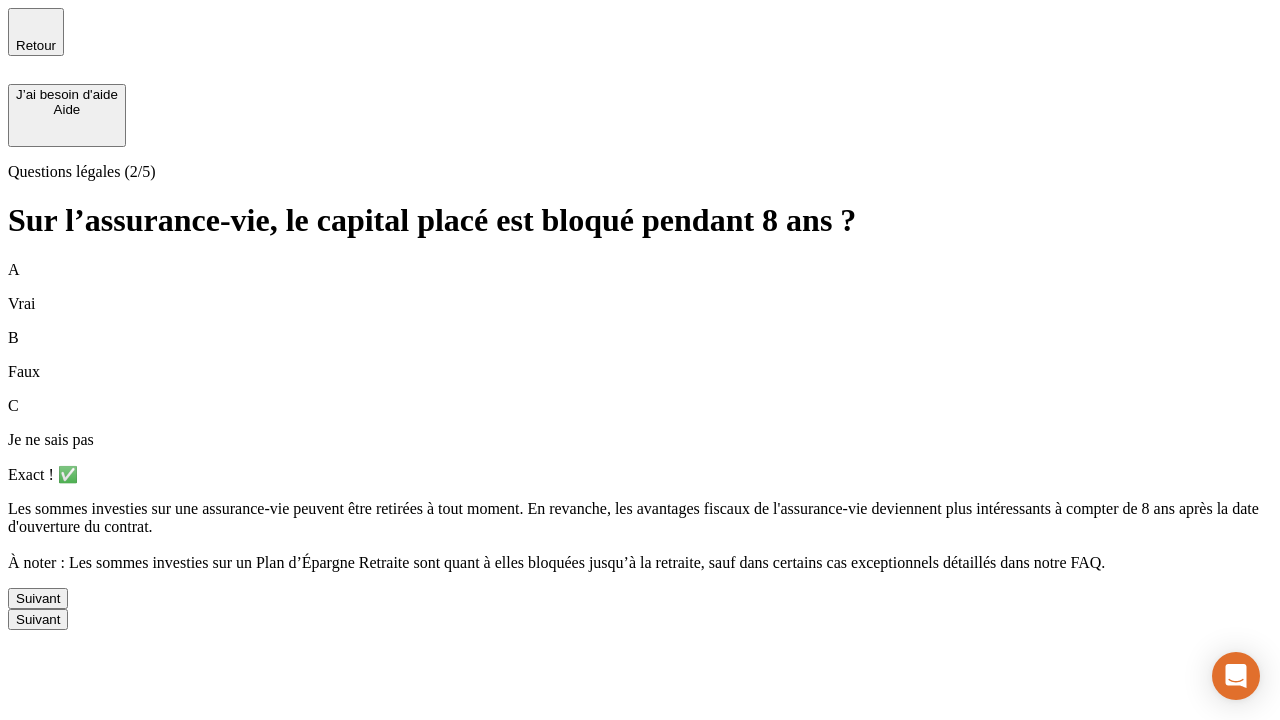 click on "Suivant" at bounding box center [38, 598] 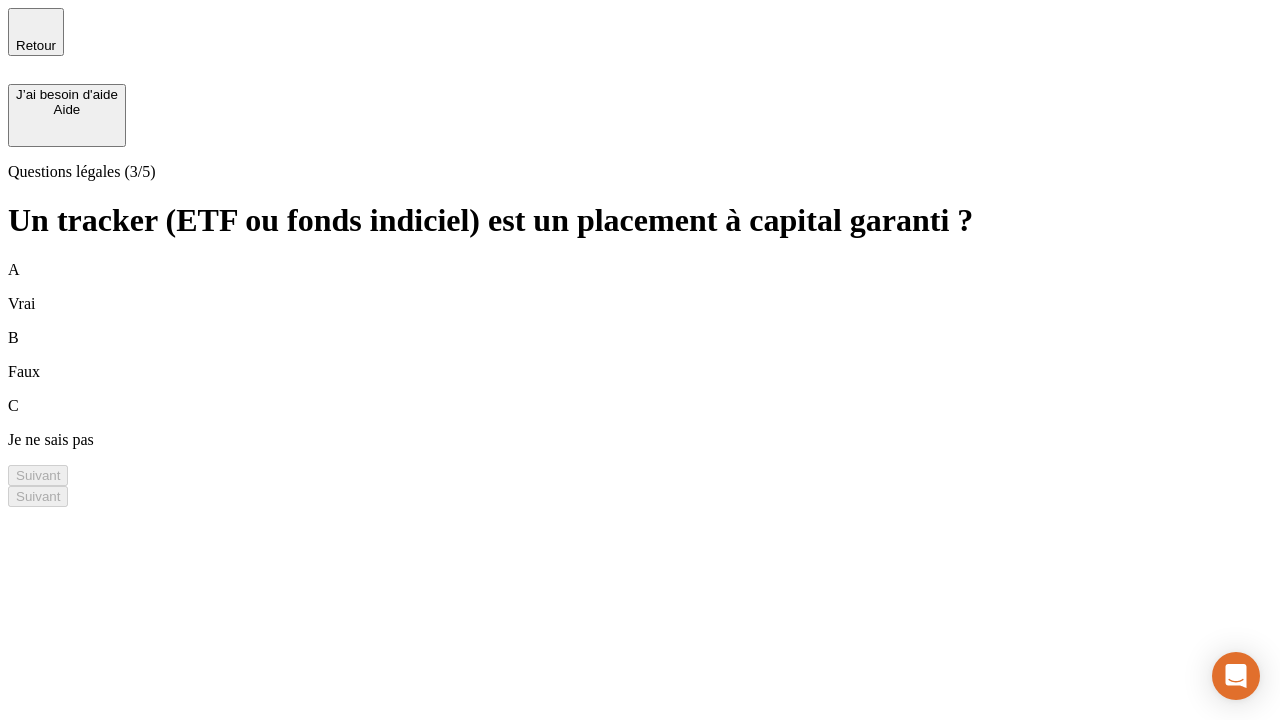 click on "B Faux" at bounding box center (640, 355) 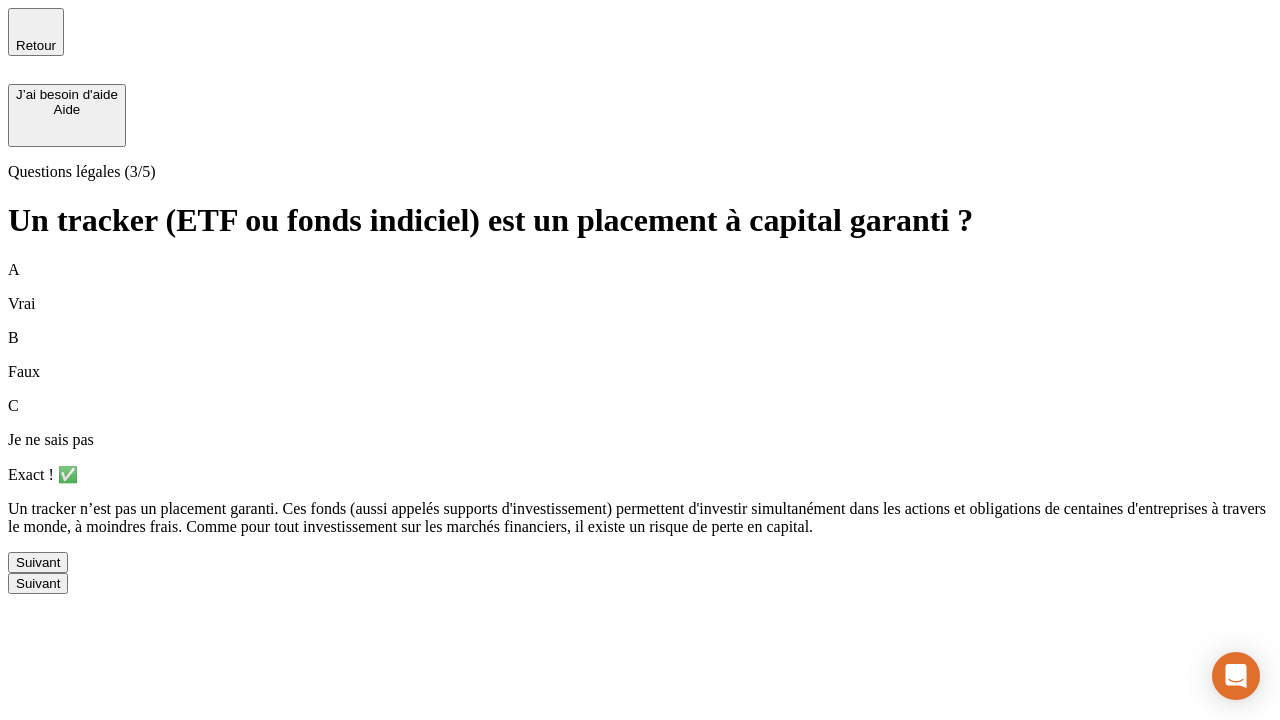 click on "Suivant" at bounding box center [38, 562] 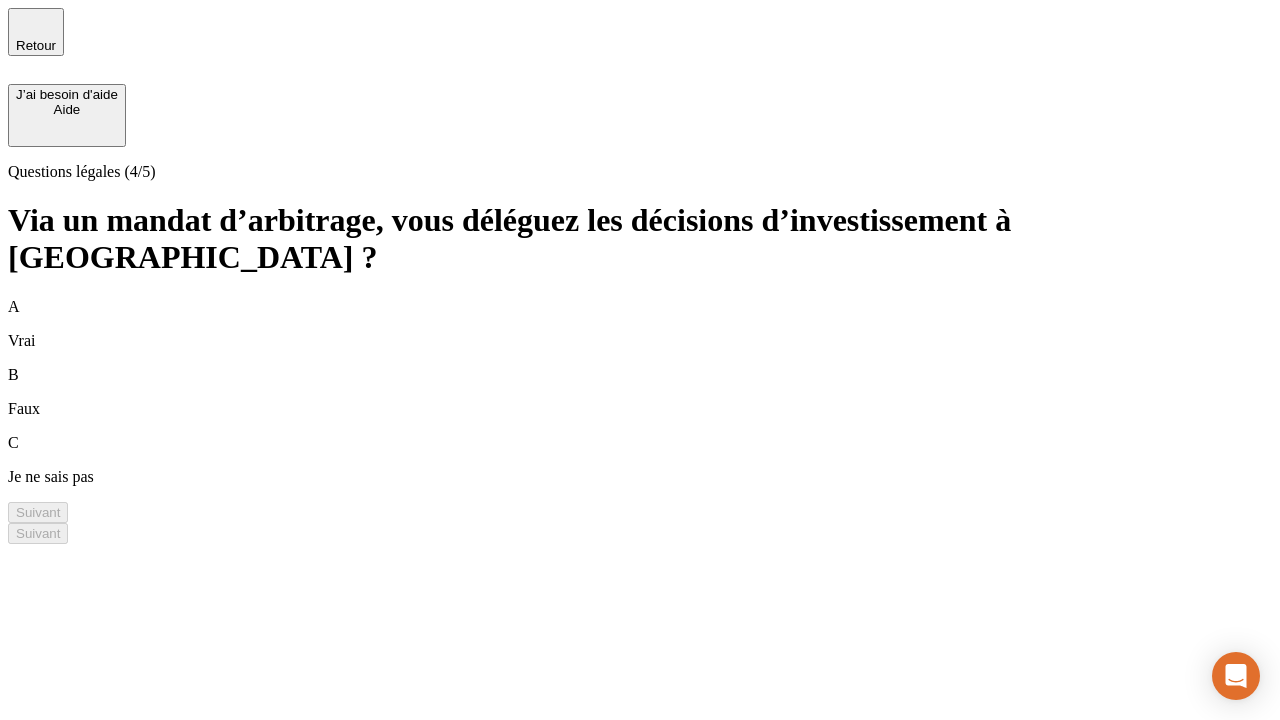 click on "A Vrai" at bounding box center (640, 324) 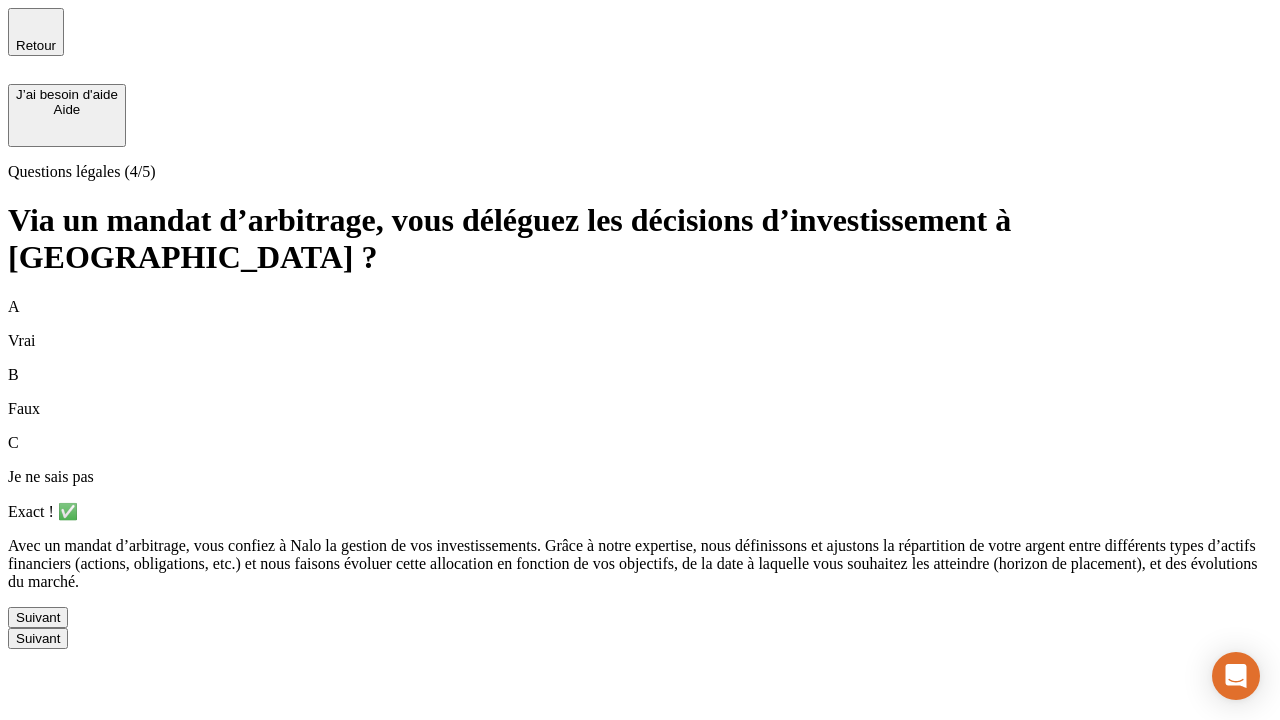 click on "Suivant" at bounding box center [38, 617] 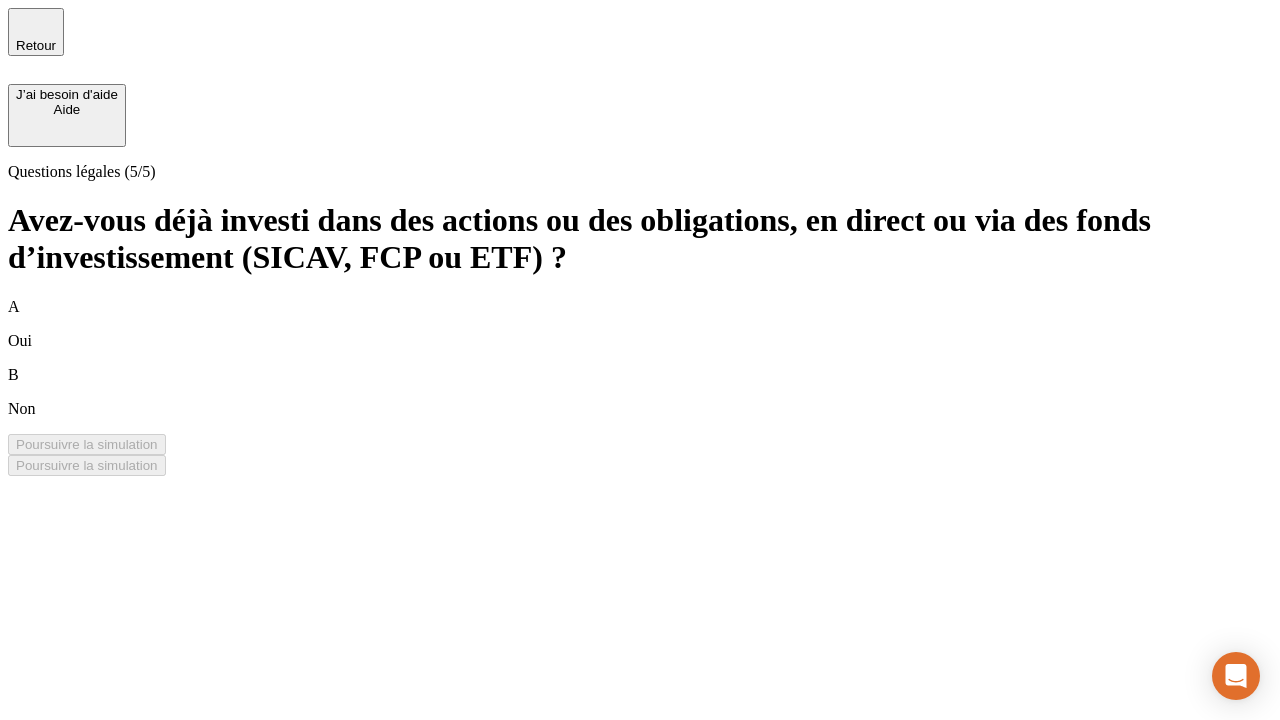 click on "B Non" at bounding box center [640, 392] 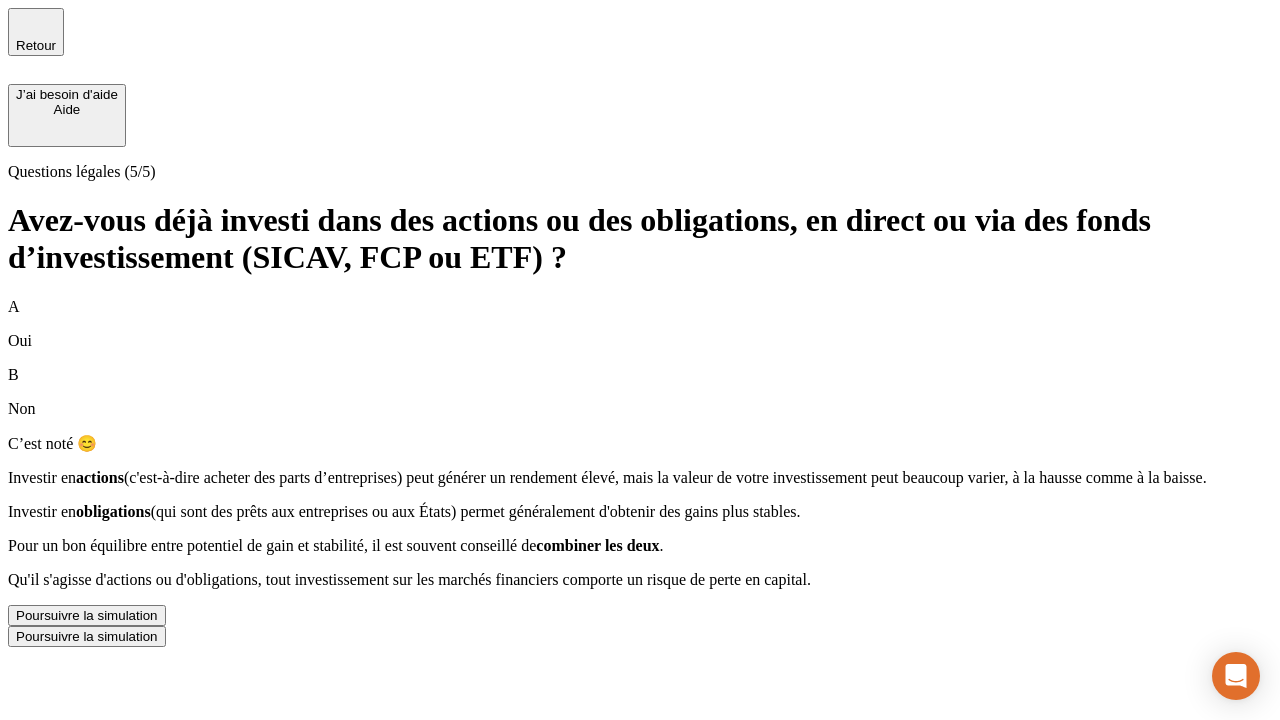 click on "Poursuivre la simulation" at bounding box center [87, 615] 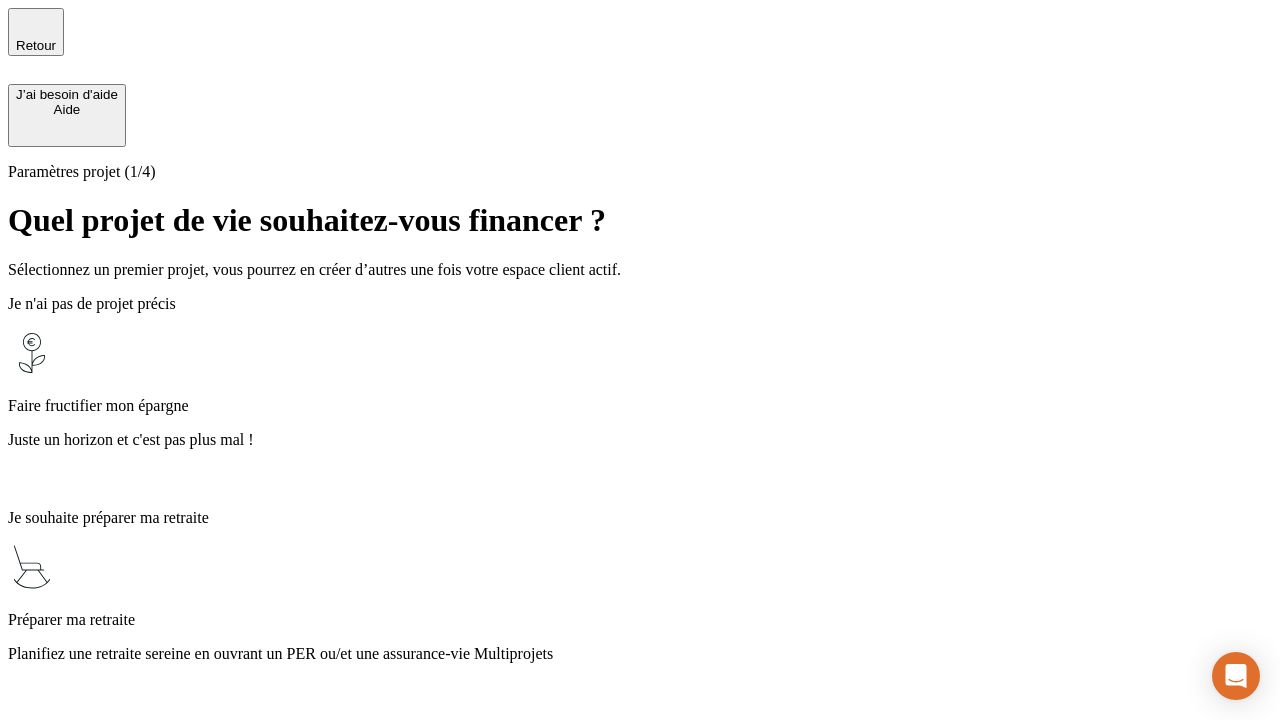 click on "Planifiez une retraite sereine en ouvrant un PER ou/et une assurance-vie Multiprojets" at bounding box center (640, 654) 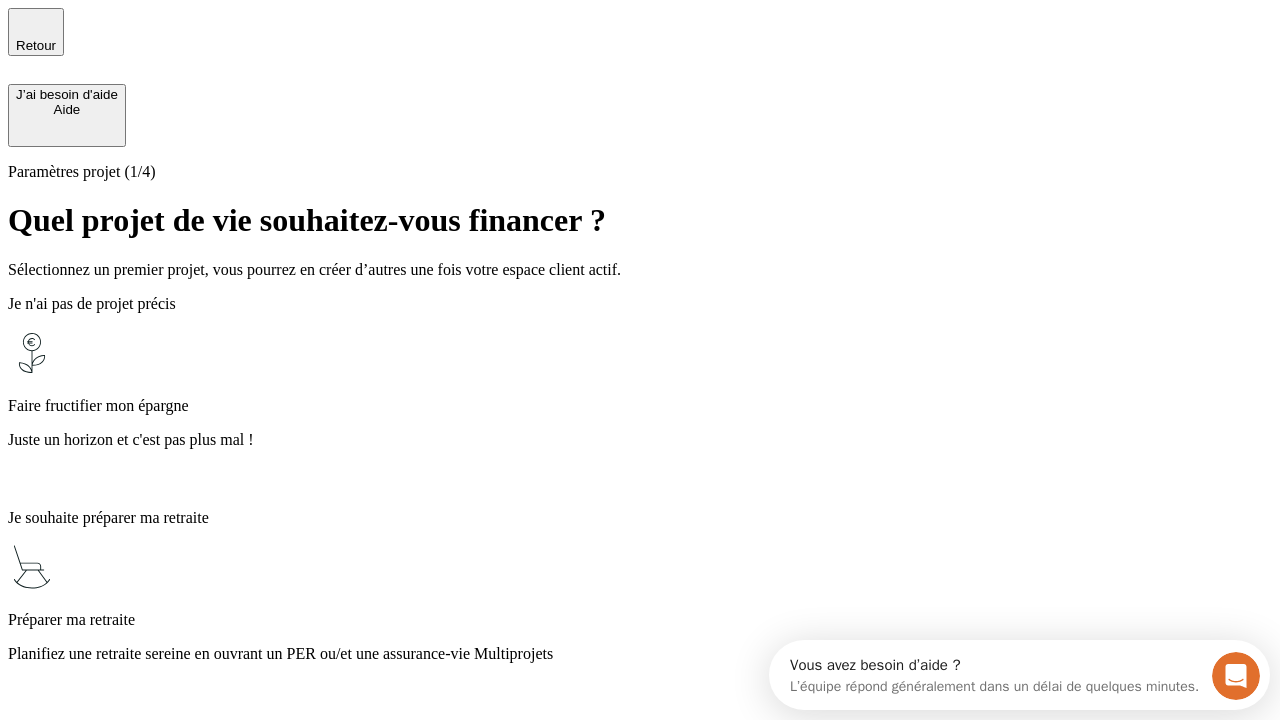 scroll, scrollTop: 0, scrollLeft: 0, axis: both 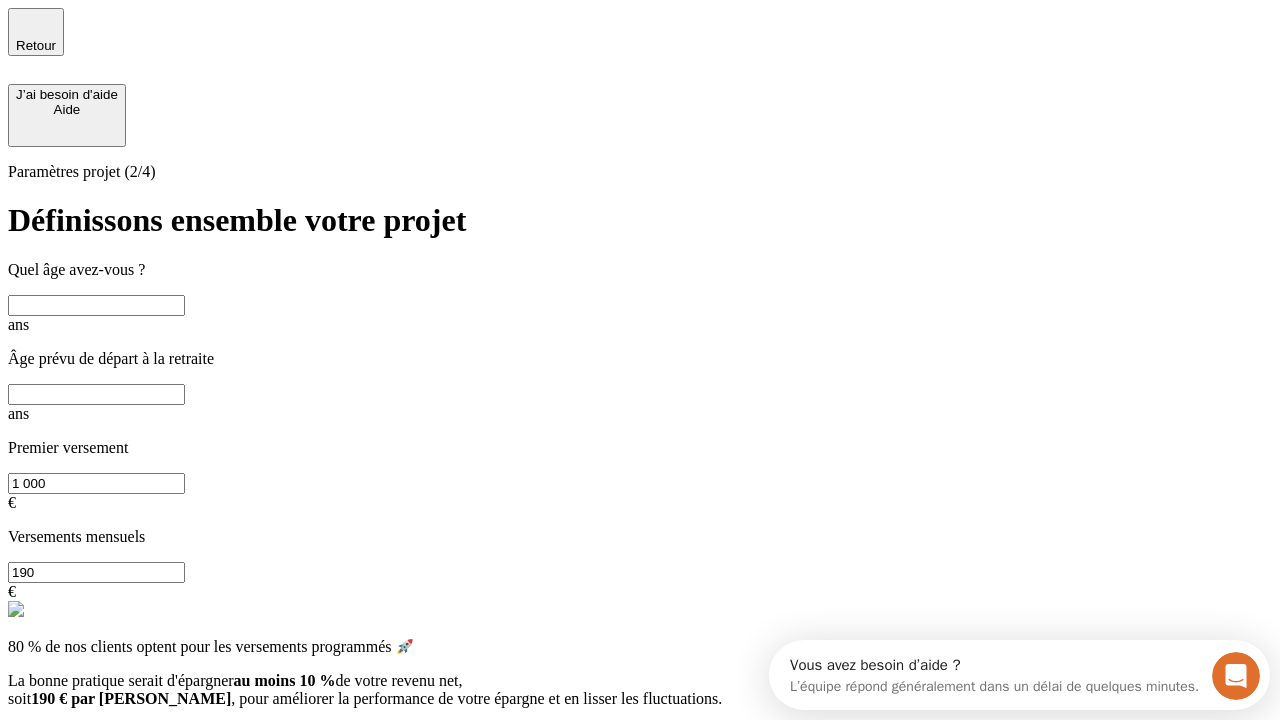 click at bounding box center (96, 305) 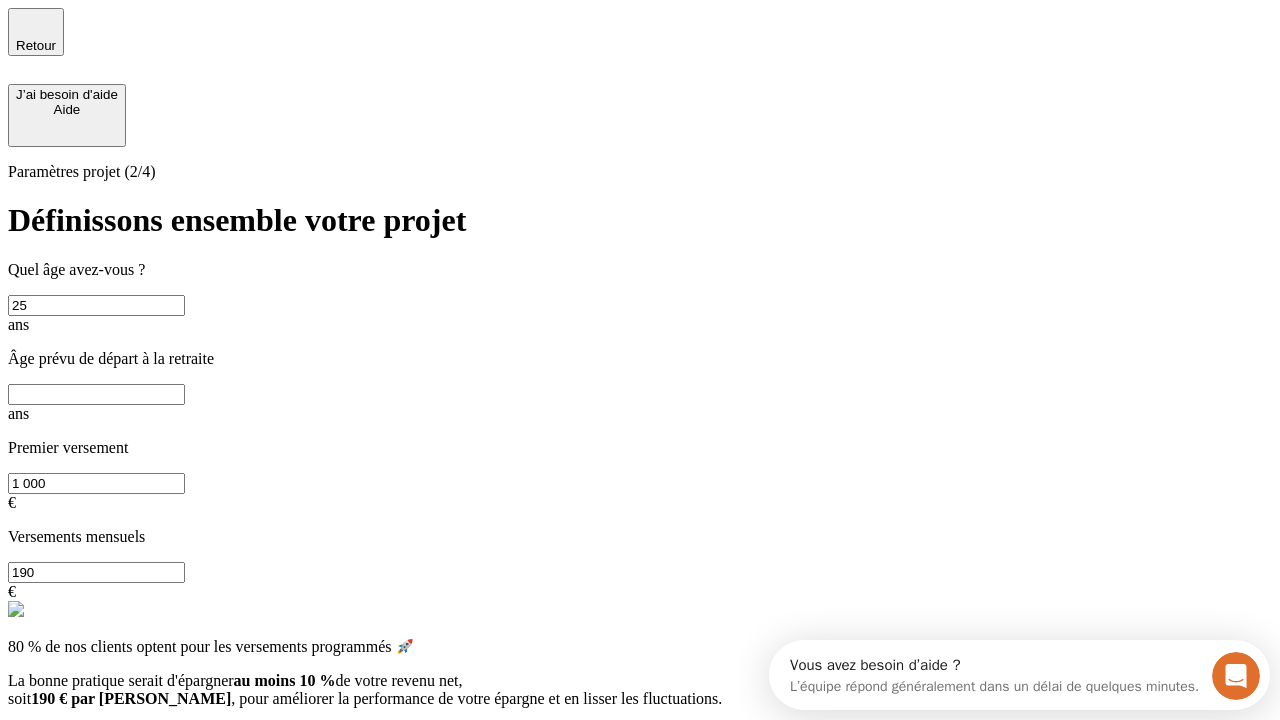 type on "25" 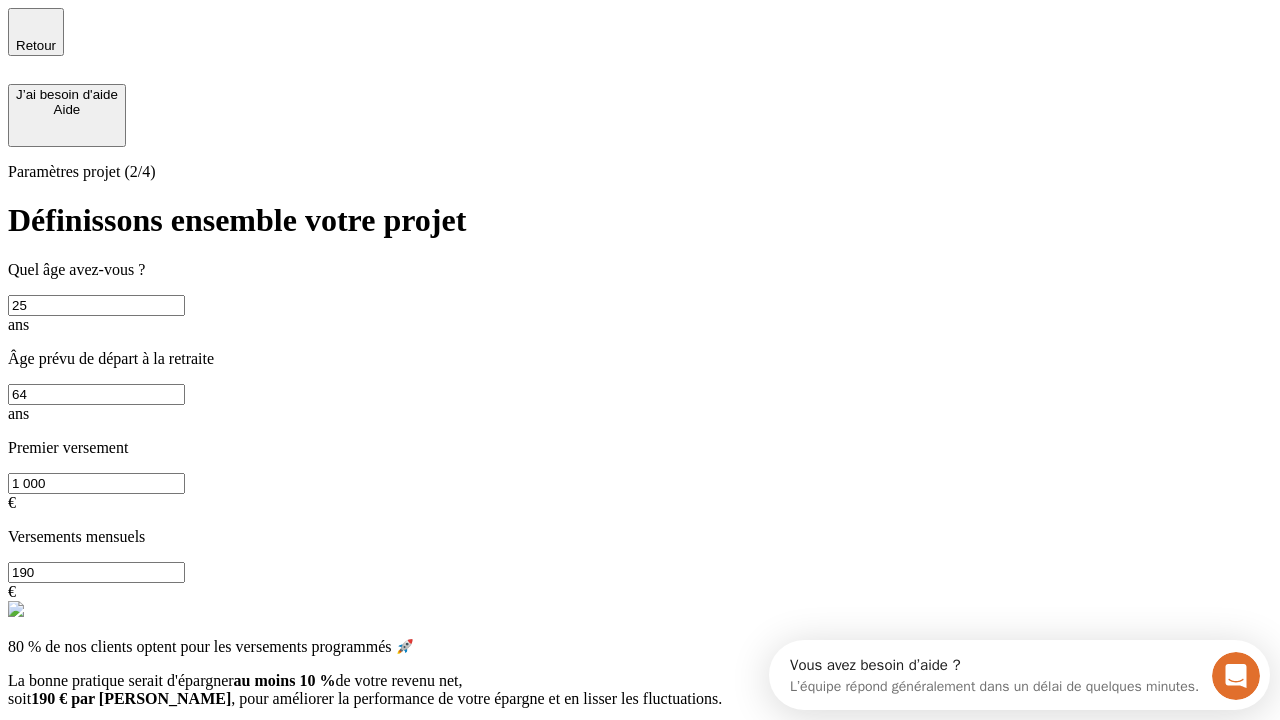 type on "64" 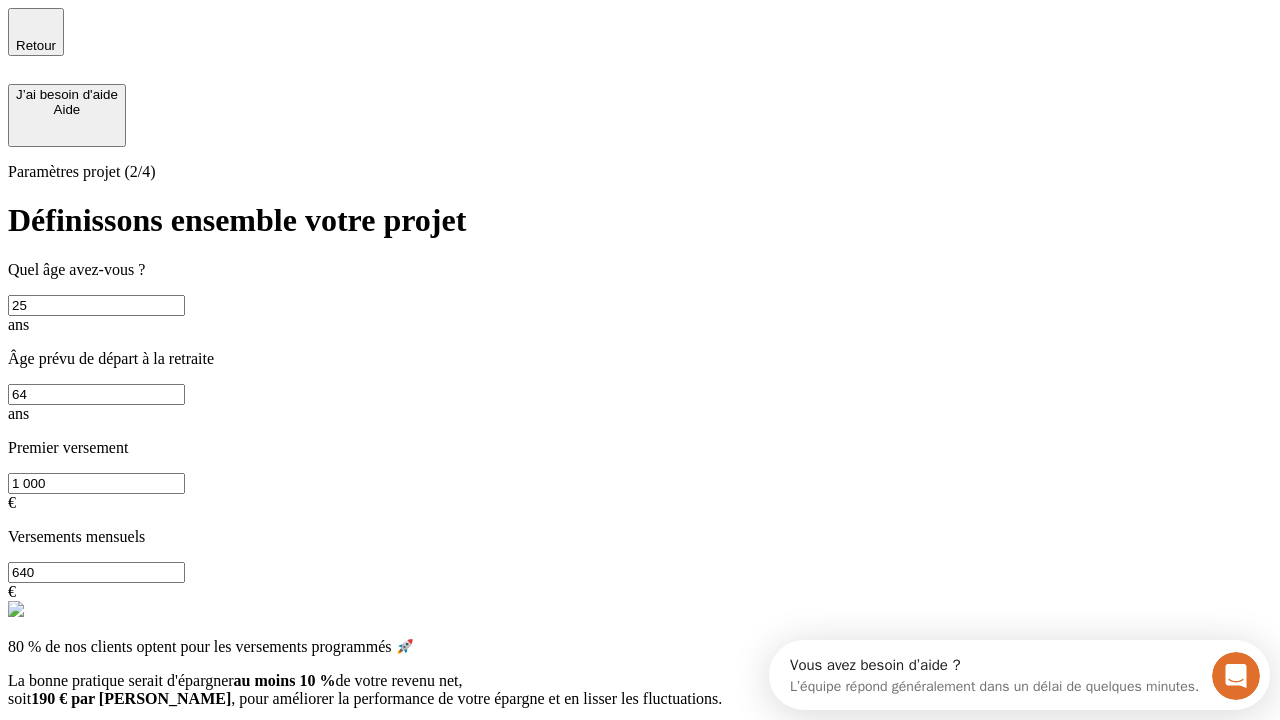 type on "640" 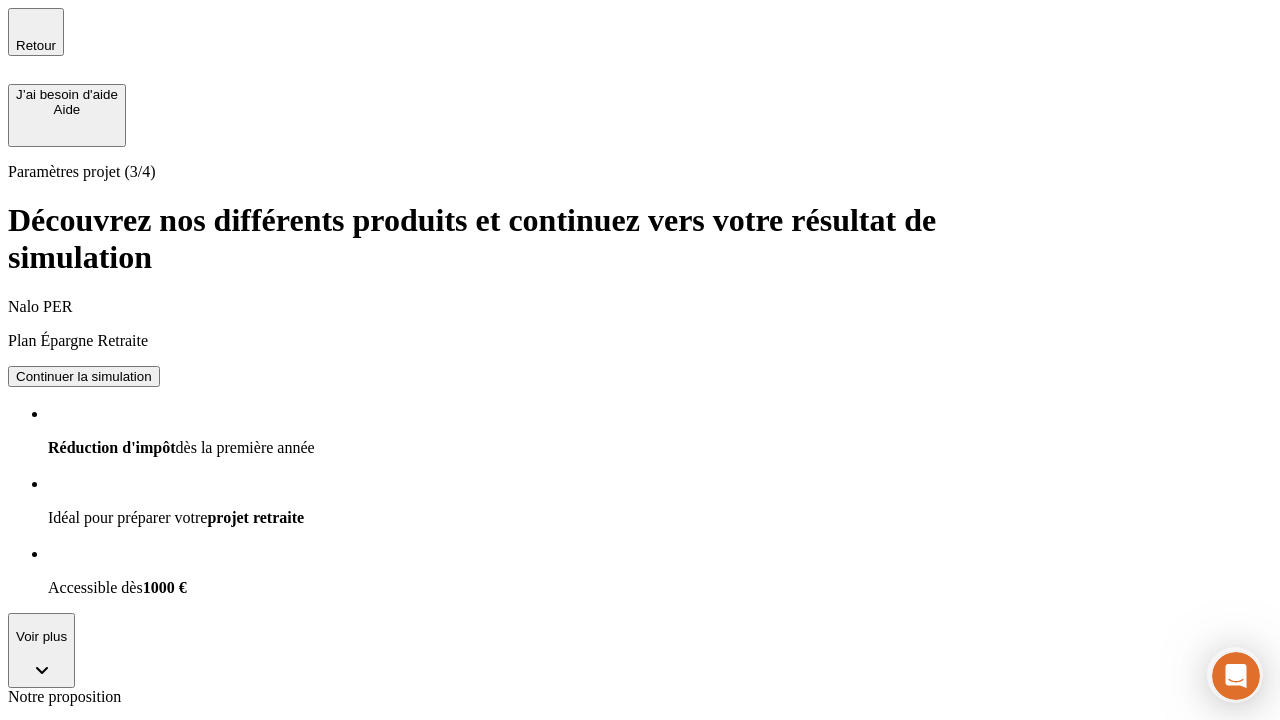 click on "Continuer la simulation" at bounding box center [84, 1239] 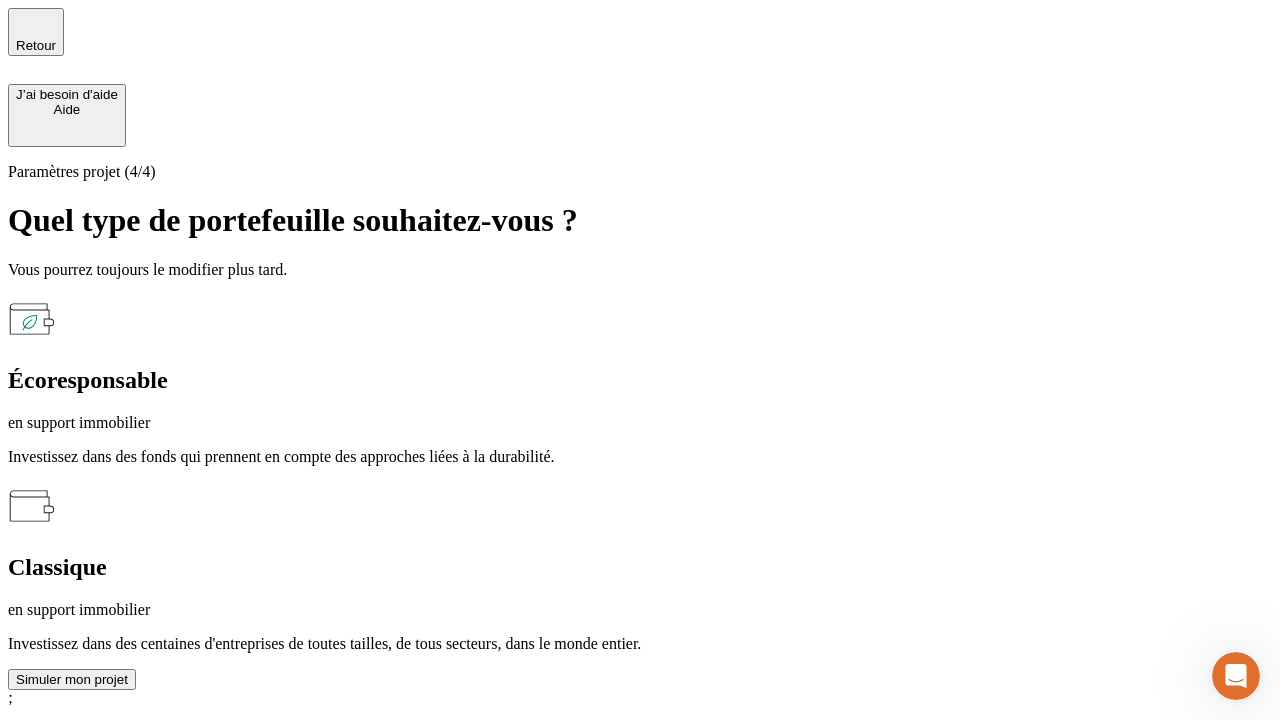 click on "en support immobilier" at bounding box center [640, 610] 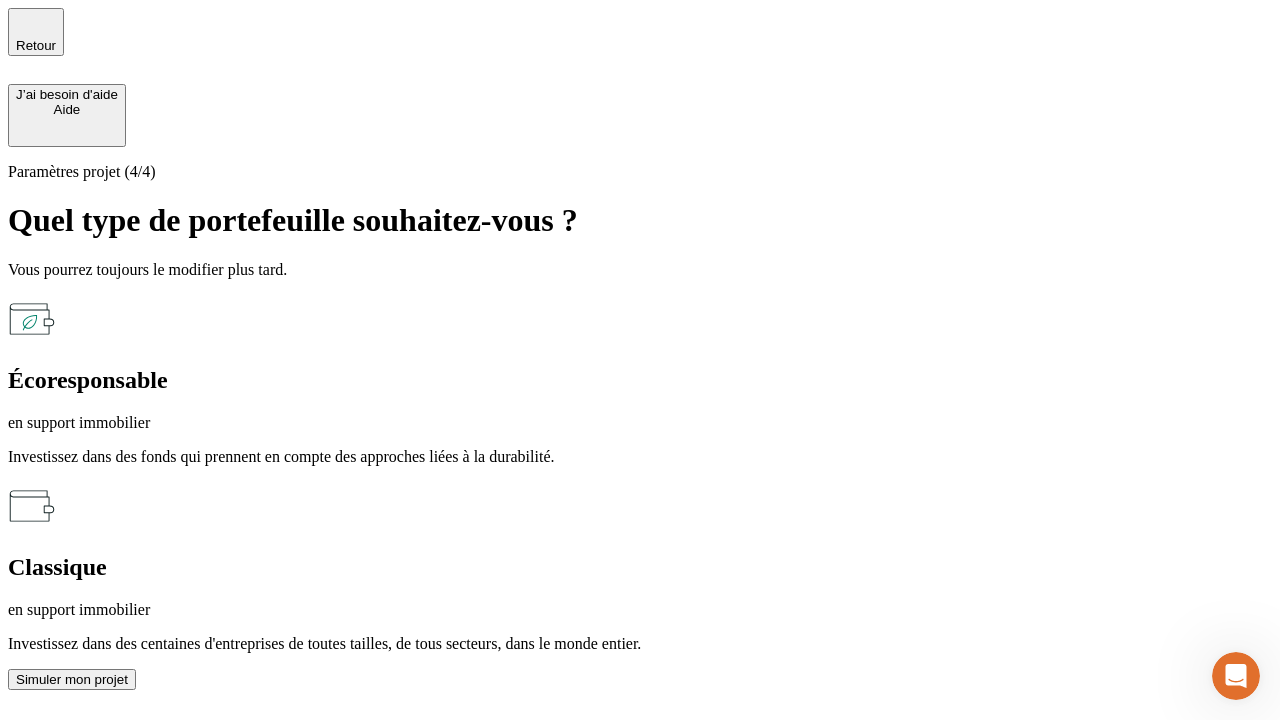click on "Simuler mon projet" at bounding box center [72, 679] 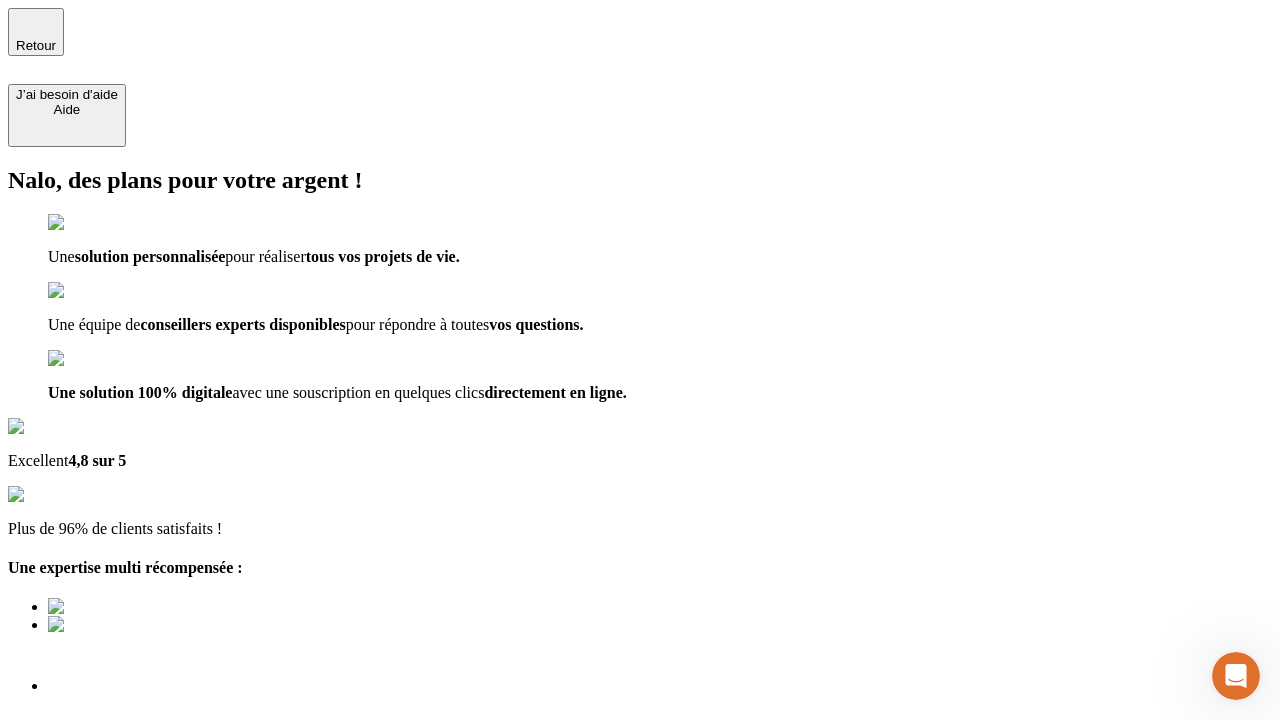 click on "Découvrir ma simulation" at bounding box center (87, 840) 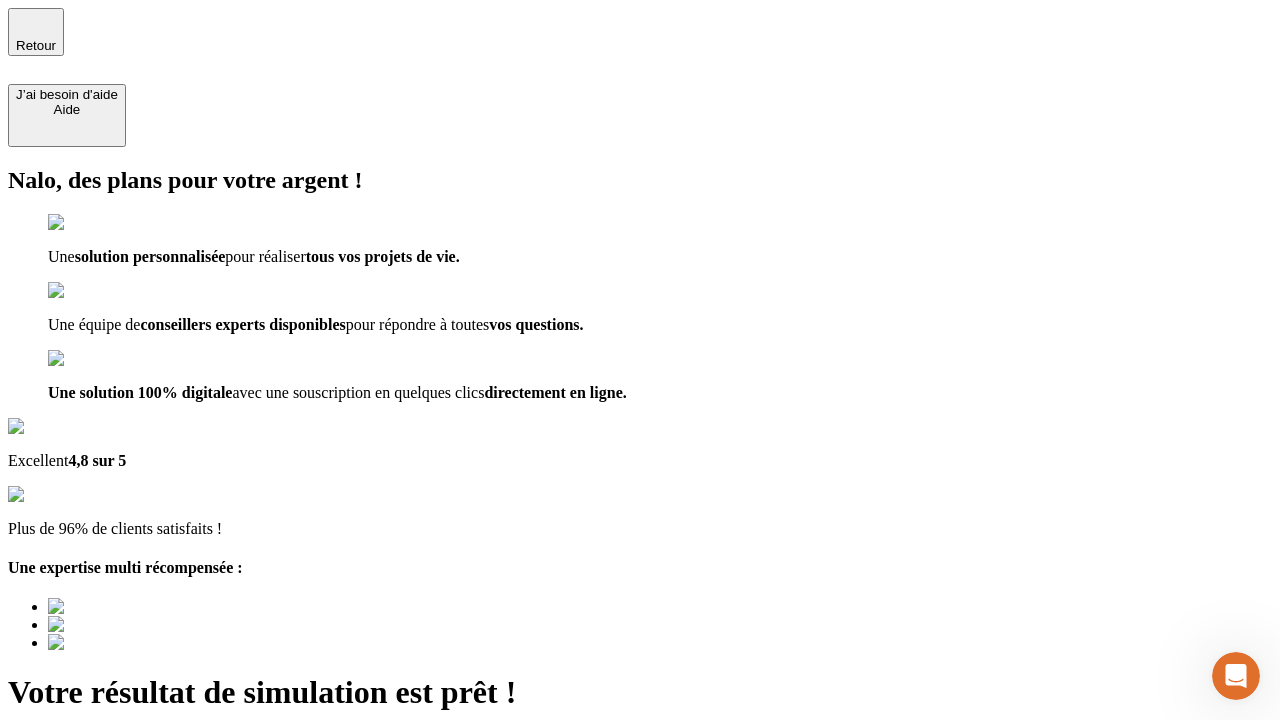 type on "[EMAIL_ADDRESS][PERSON_NAME][DOMAIN_NAME]" 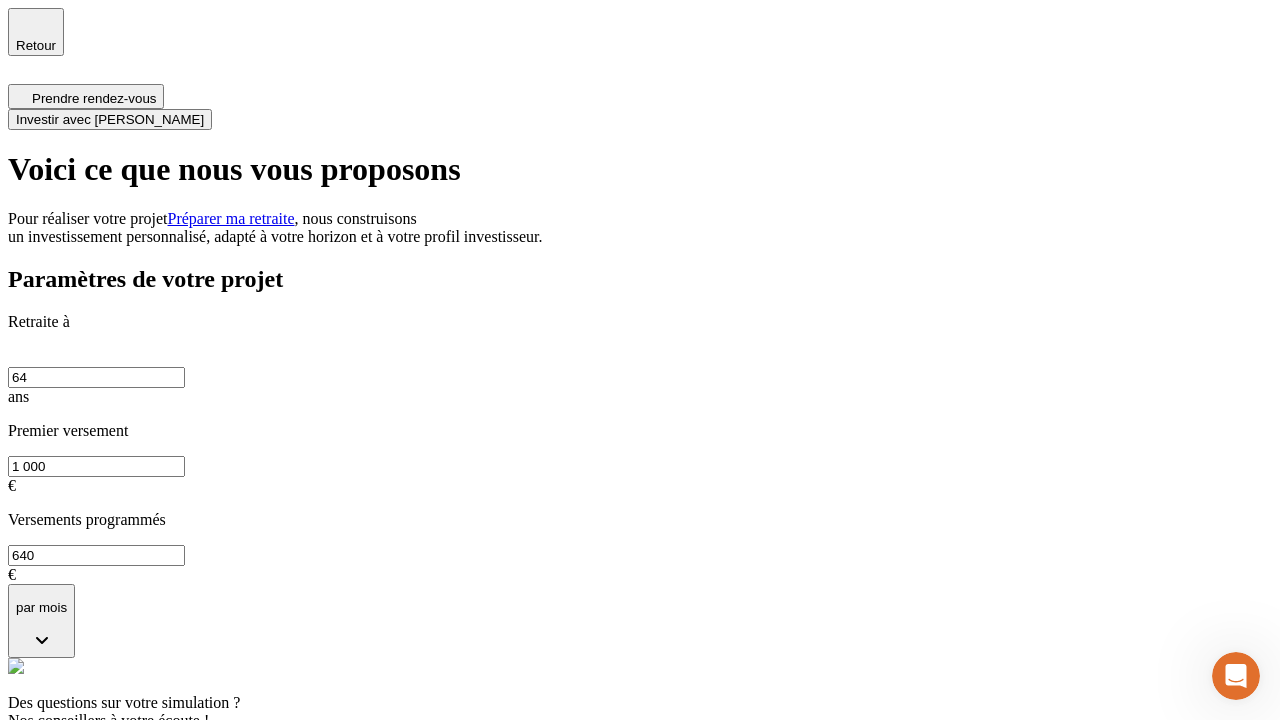 click on "Investir avec [PERSON_NAME]" at bounding box center [110, 119] 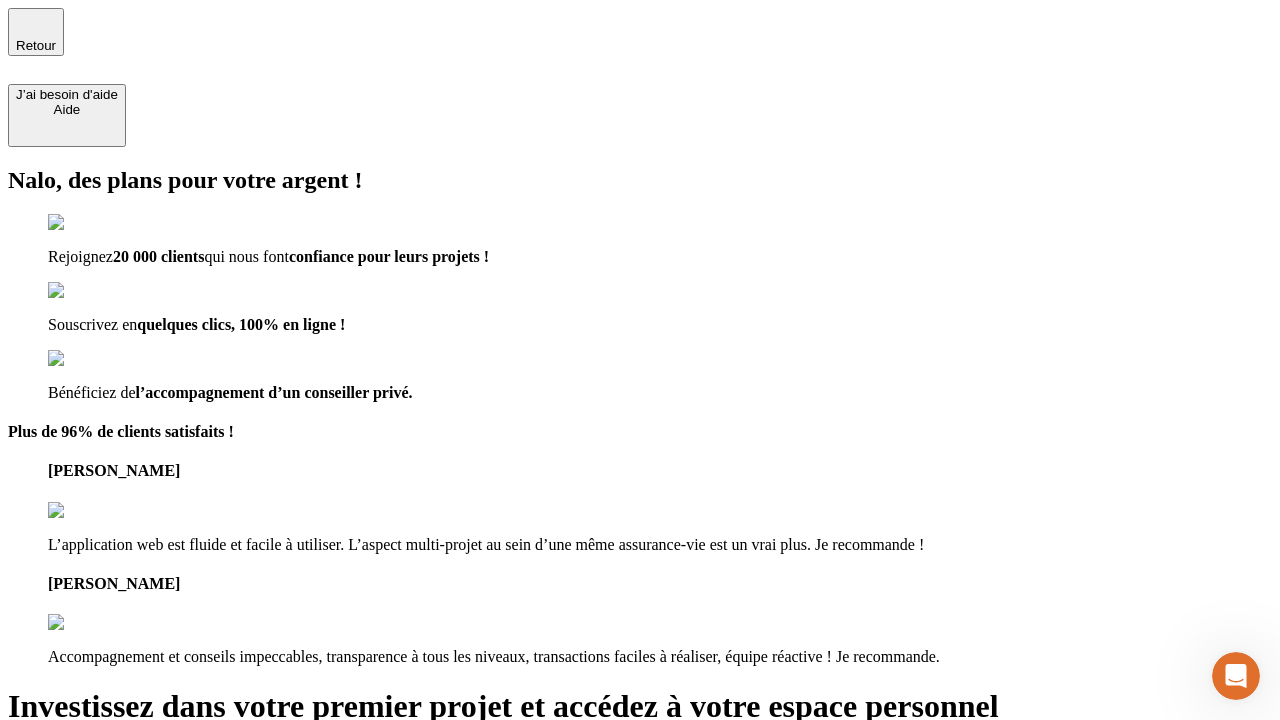 type on "[EMAIL_ADDRESS][PERSON_NAME][DOMAIN_NAME]" 